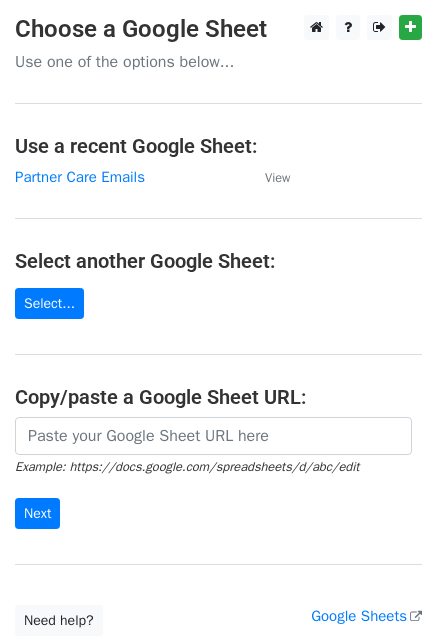 scroll, scrollTop: 0, scrollLeft: 0, axis: both 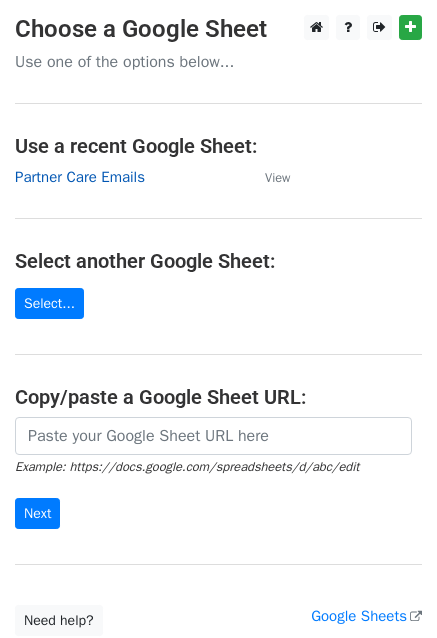 click on "Partner Care Emails" at bounding box center (80, 177) 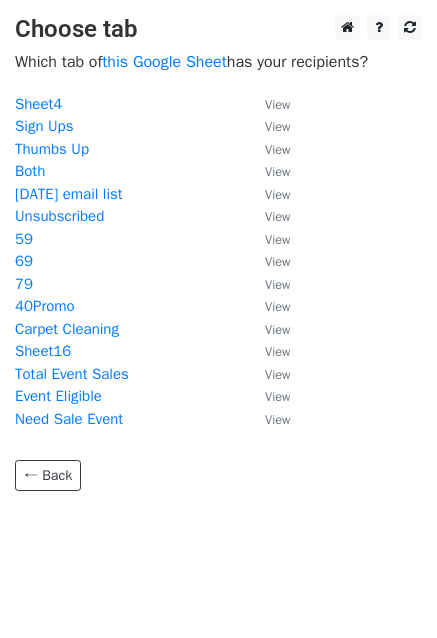 scroll, scrollTop: 0, scrollLeft: 0, axis: both 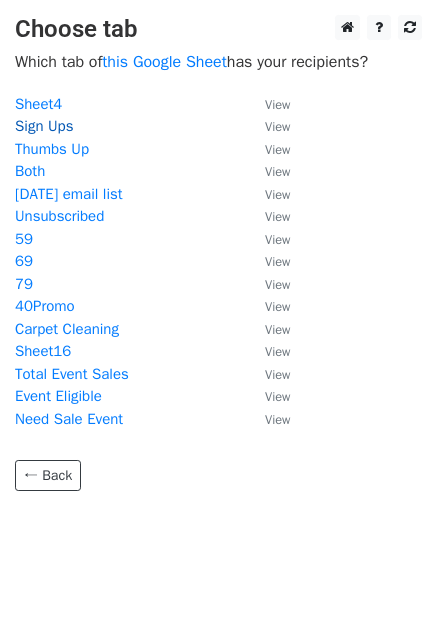 click on "Sign Ups" at bounding box center [44, 126] 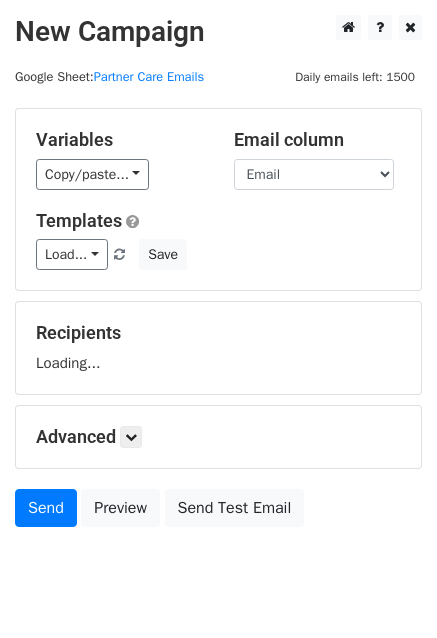 scroll, scrollTop: 0, scrollLeft: 0, axis: both 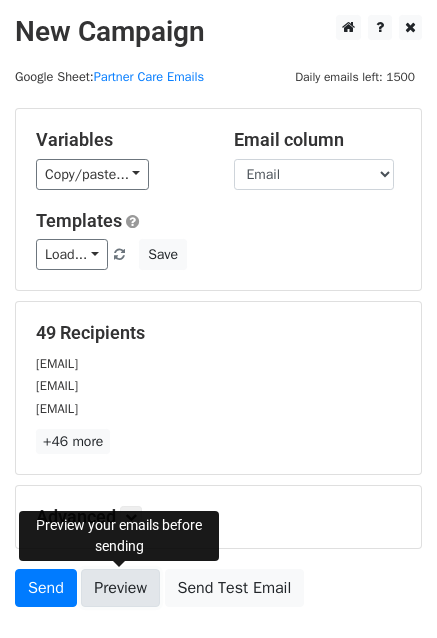 click on "Preview" at bounding box center [120, 588] 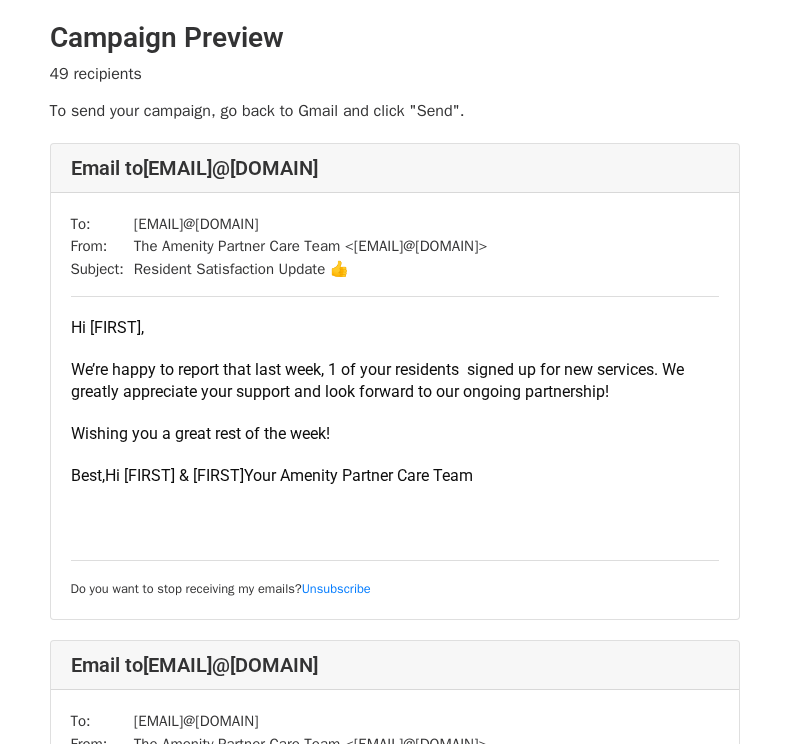 scroll, scrollTop: 0, scrollLeft: 0, axis: both 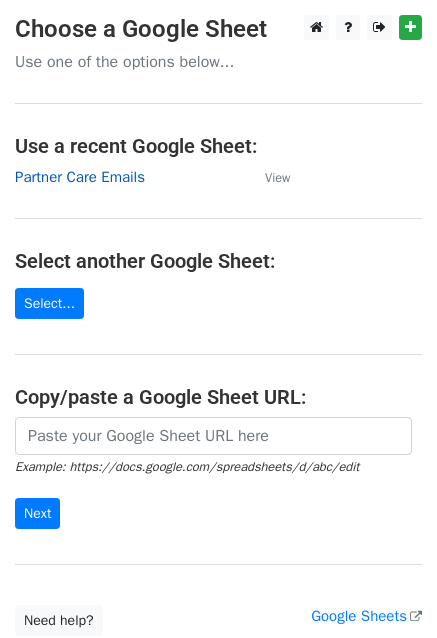 click on "Partner Care Emails" at bounding box center (80, 177) 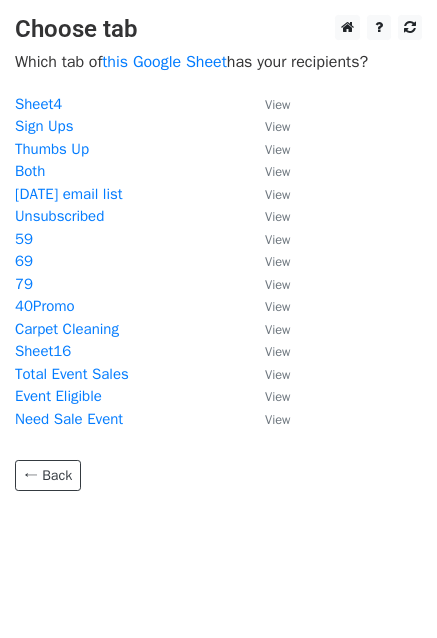 scroll, scrollTop: 0, scrollLeft: 0, axis: both 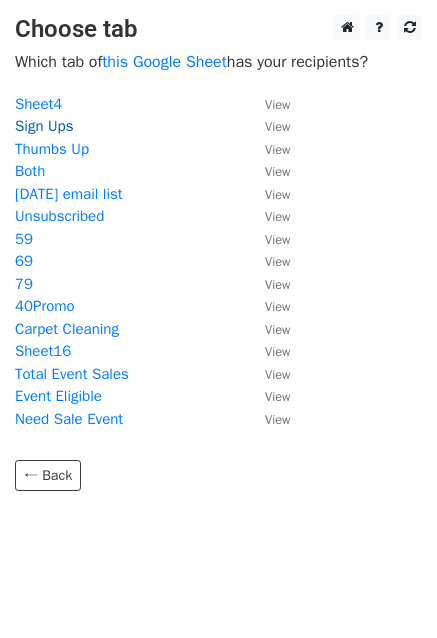 click on "Sign Ups" at bounding box center (44, 126) 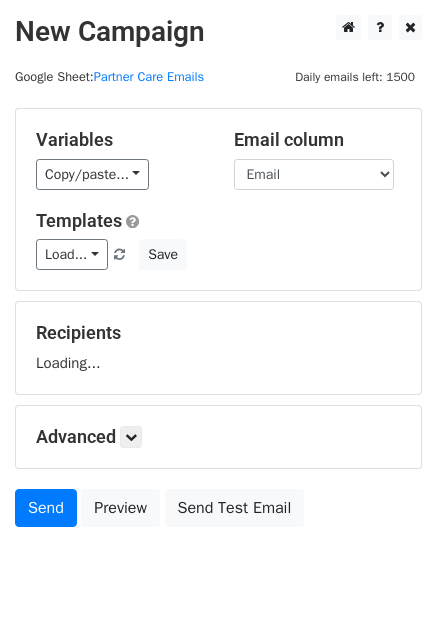 scroll, scrollTop: 0, scrollLeft: 0, axis: both 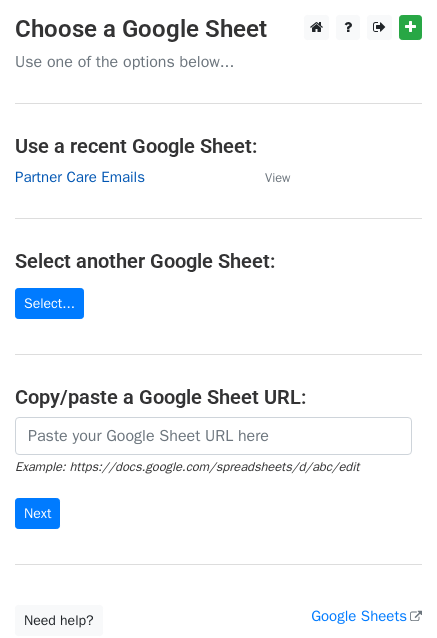 click on "Partner Care Emails" at bounding box center [80, 177] 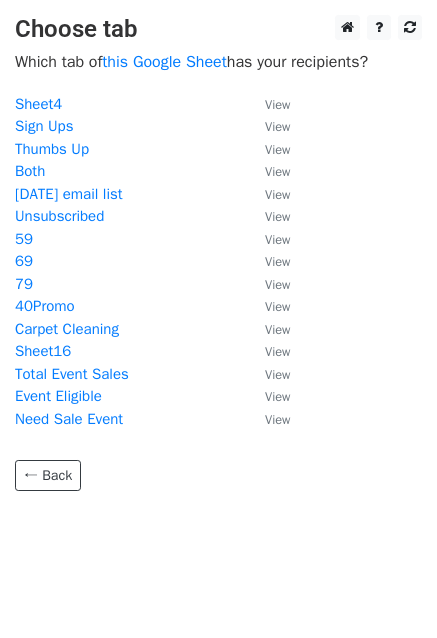 scroll, scrollTop: 0, scrollLeft: 0, axis: both 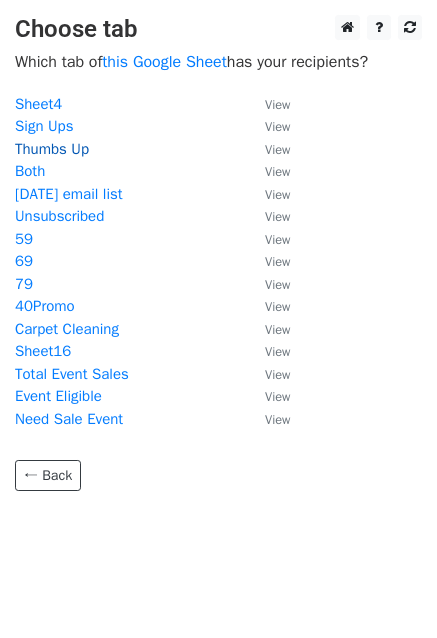 click on "Thumbs Up" at bounding box center [52, 149] 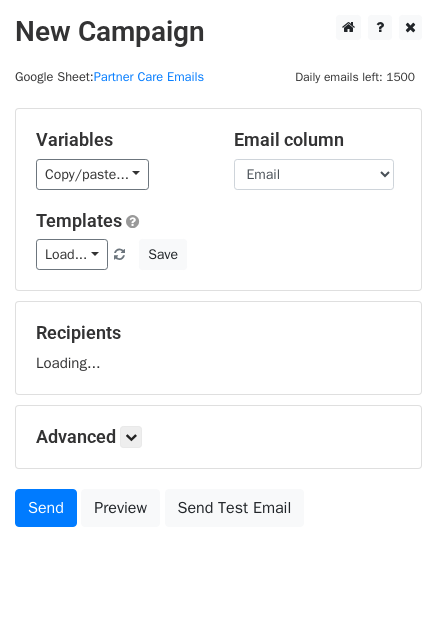 scroll, scrollTop: 0, scrollLeft: 0, axis: both 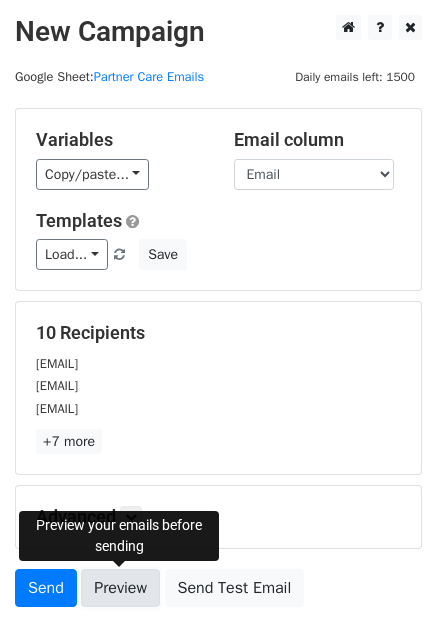 click on "Preview" at bounding box center (120, 588) 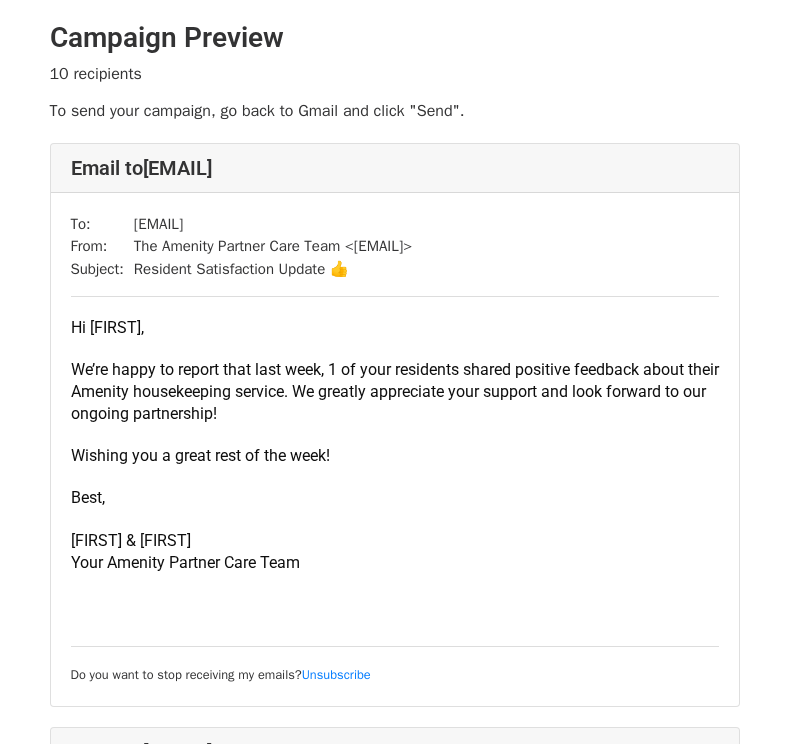 scroll, scrollTop: 0, scrollLeft: 0, axis: both 